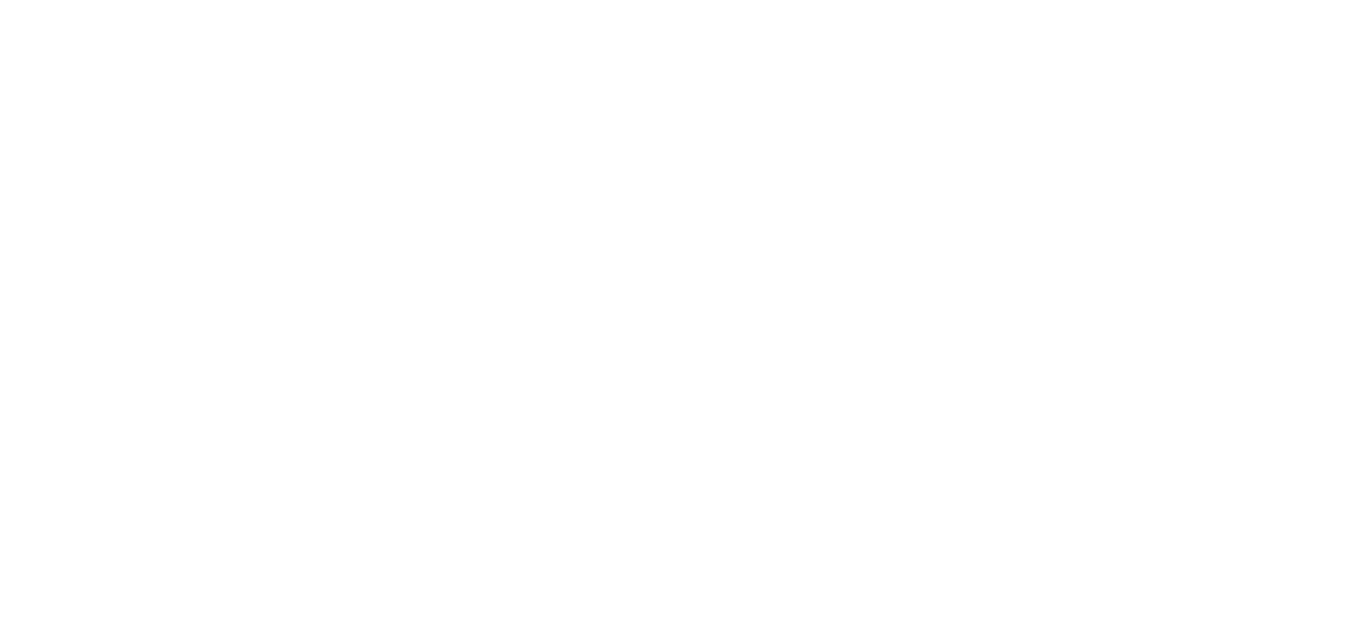 scroll, scrollTop: 0, scrollLeft: 0, axis: both 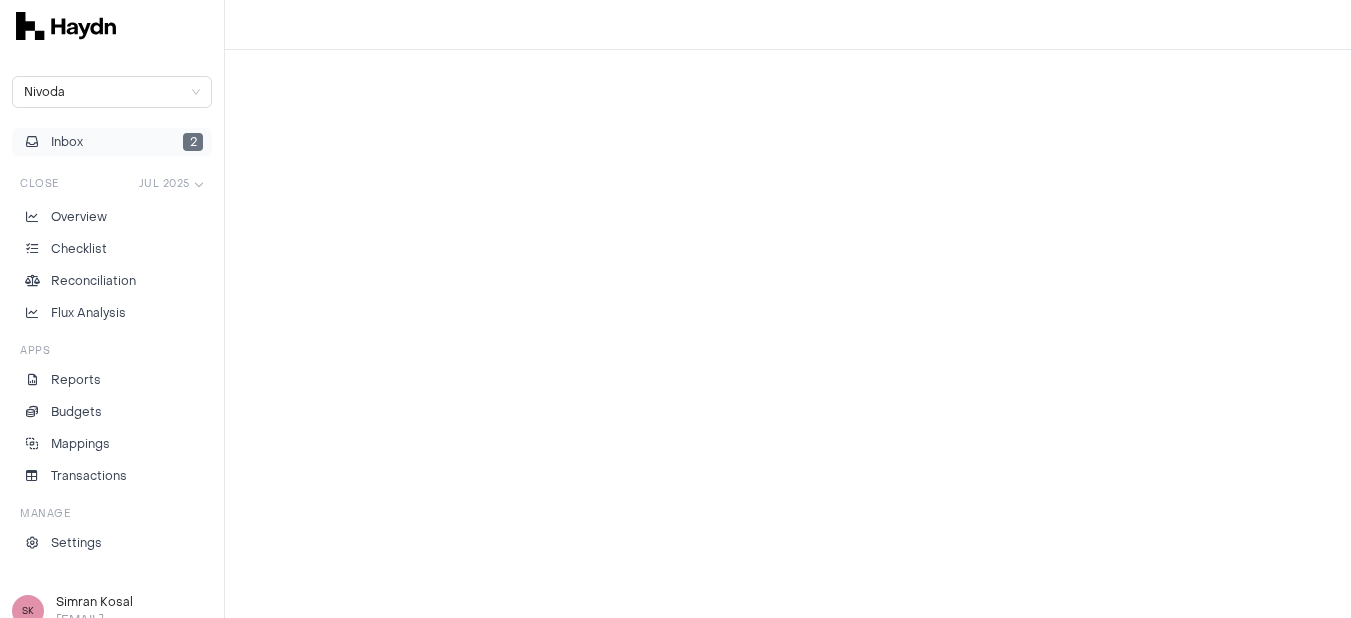 click on "Inbox 2" at bounding box center (112, 142) 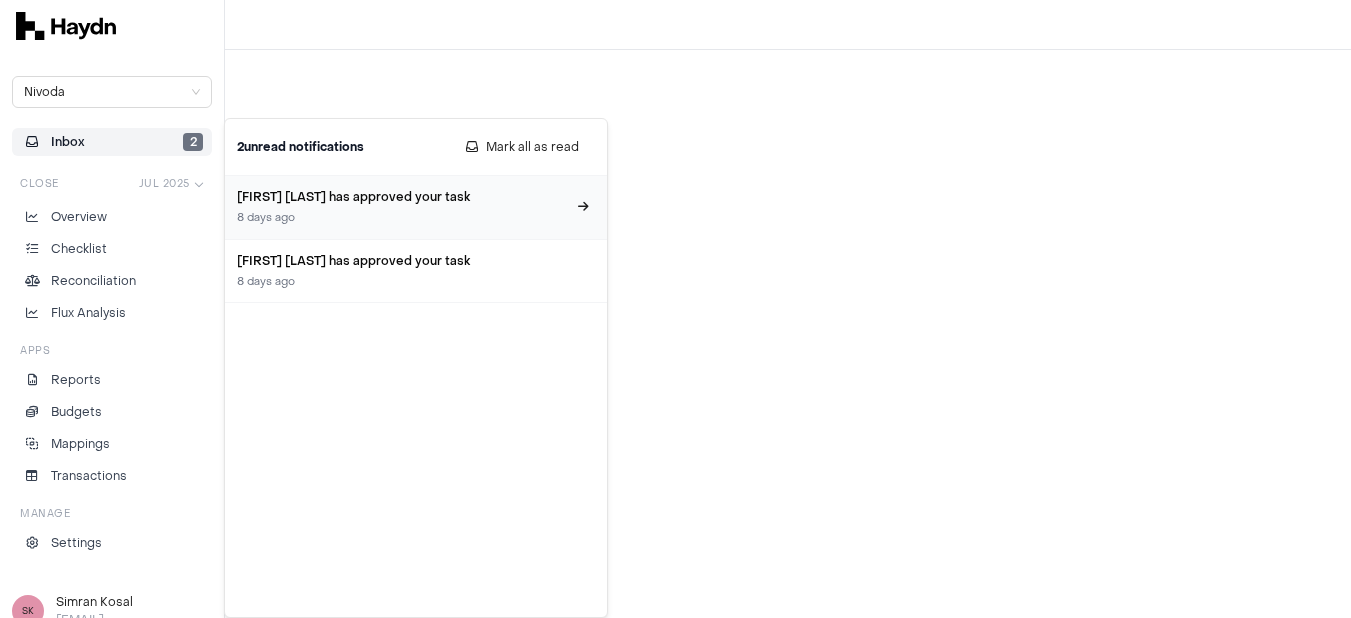 click on "[FIRST] [LAST] has approved your task" at bounding box center [404, 197] 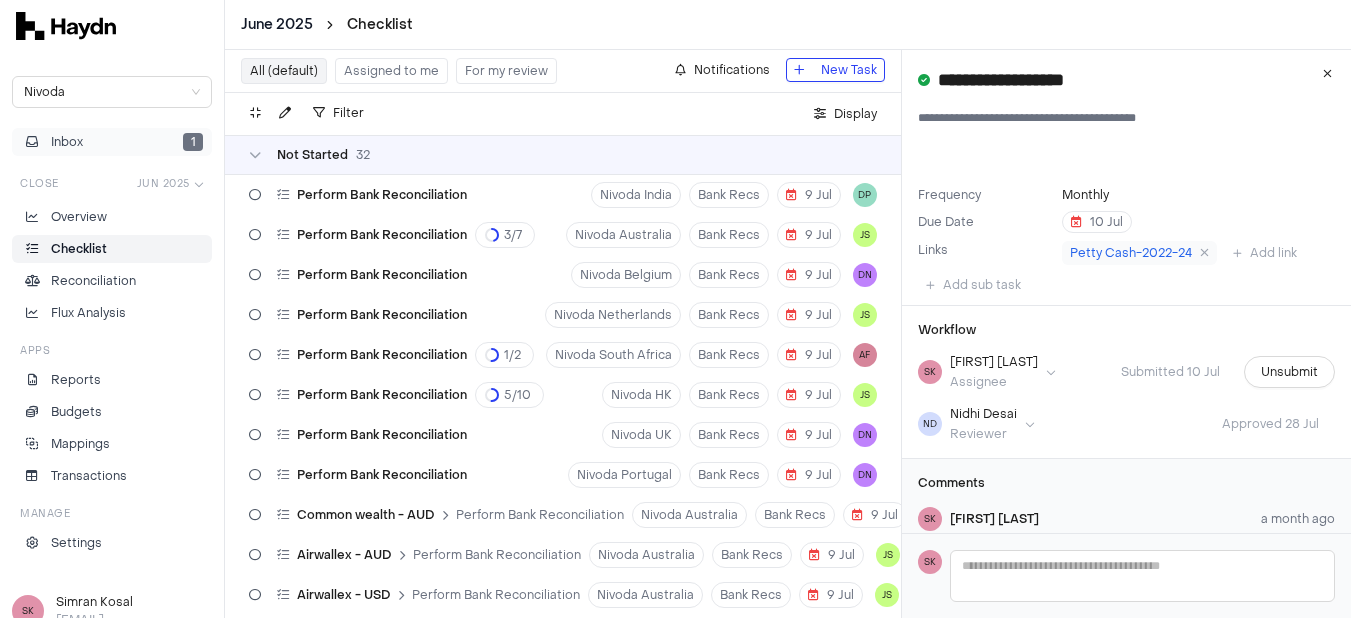 scroll, scrollTop: 23, scrollLeft: 0, axis: vertical 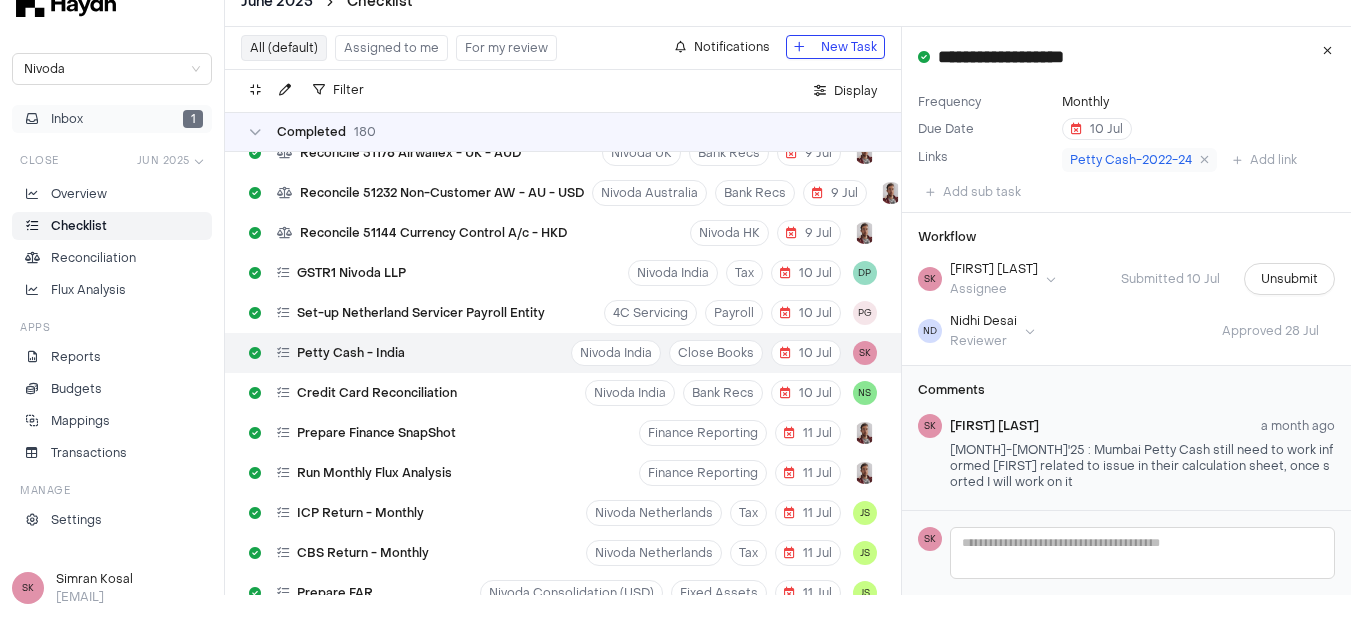 click on "Inbox 1" at bounding box center (112, 119) 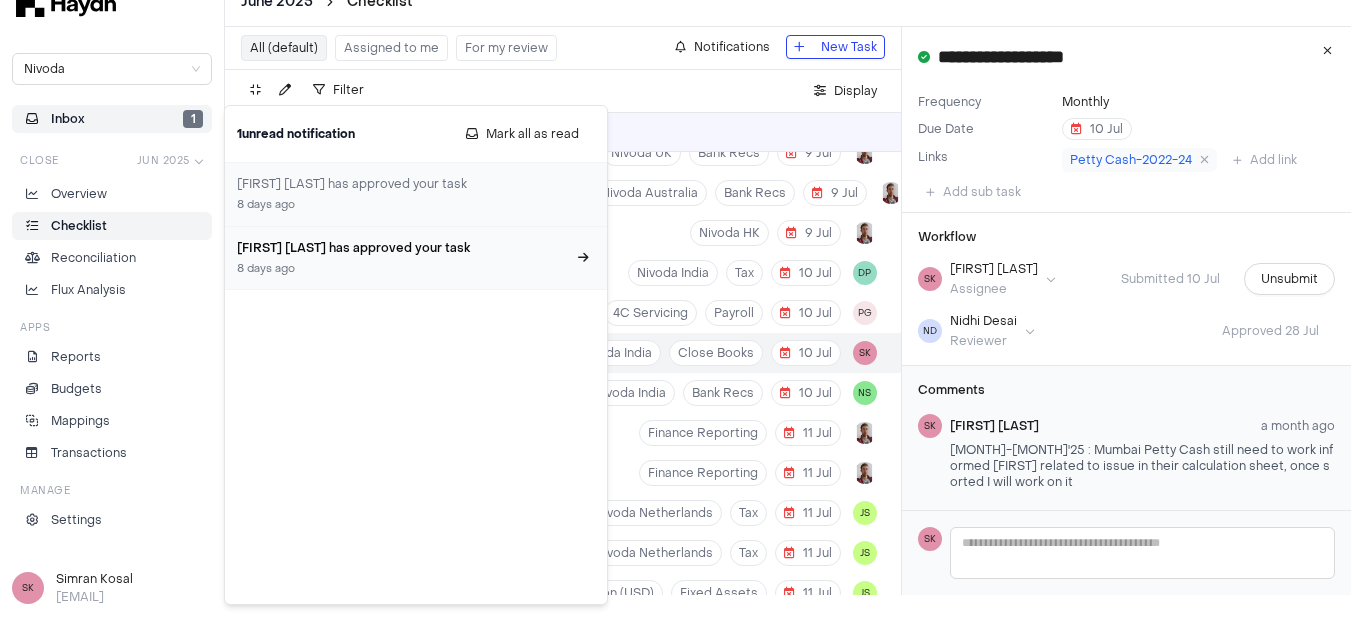 click on "[FIRST] [LAST] has approved your task [NUMBER] days ago" at bounding box center [404, 258] 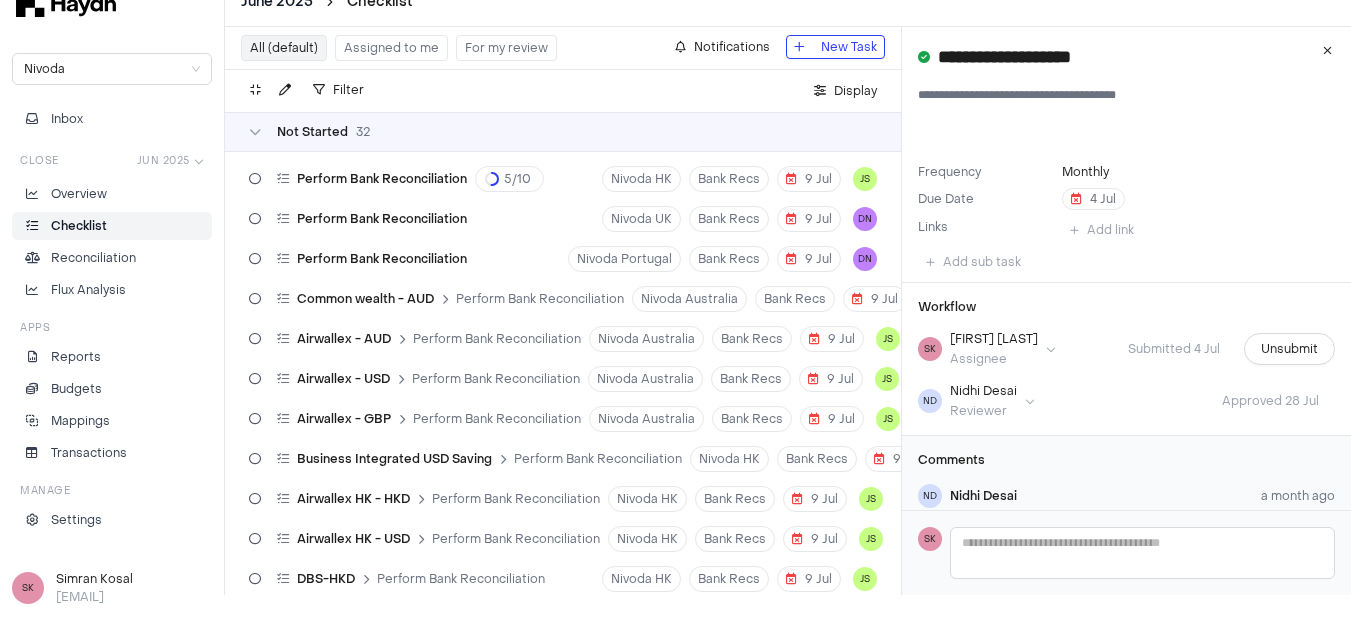 scroll, scrollTop: 0, scrollLeft: 0, axis: both 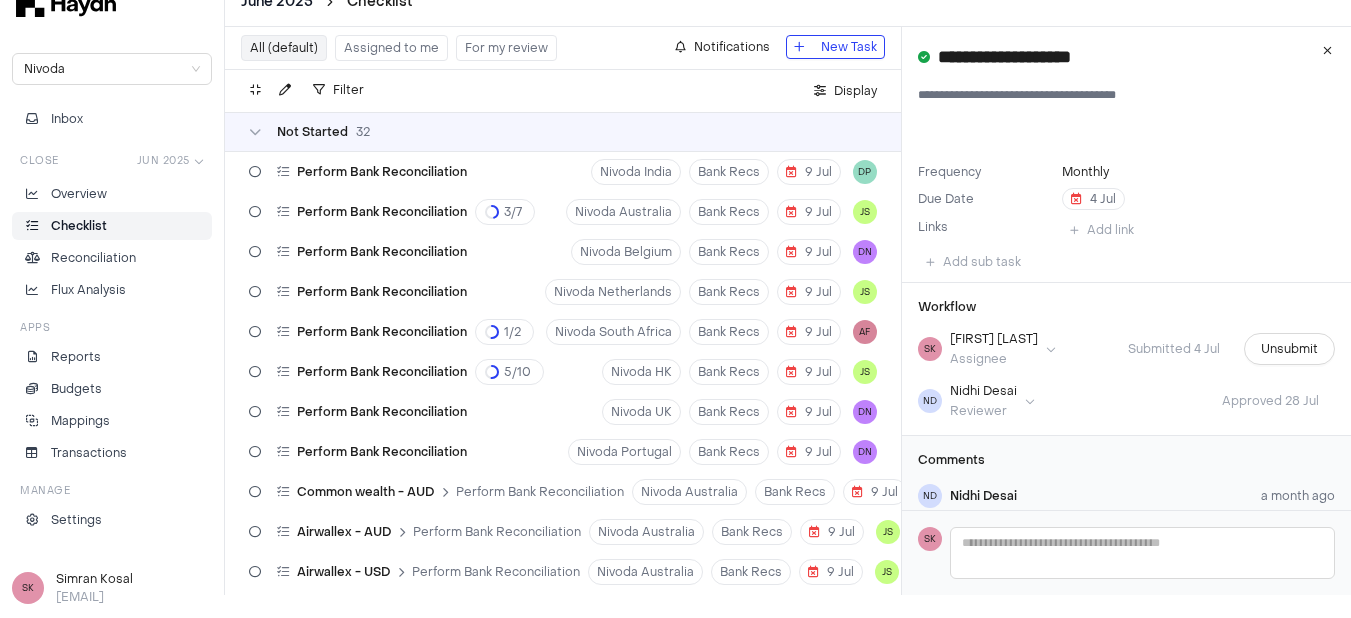 click on "All   (default) Assigned to me   For my review   Notifications New Task" at bounding box center [563, 48] 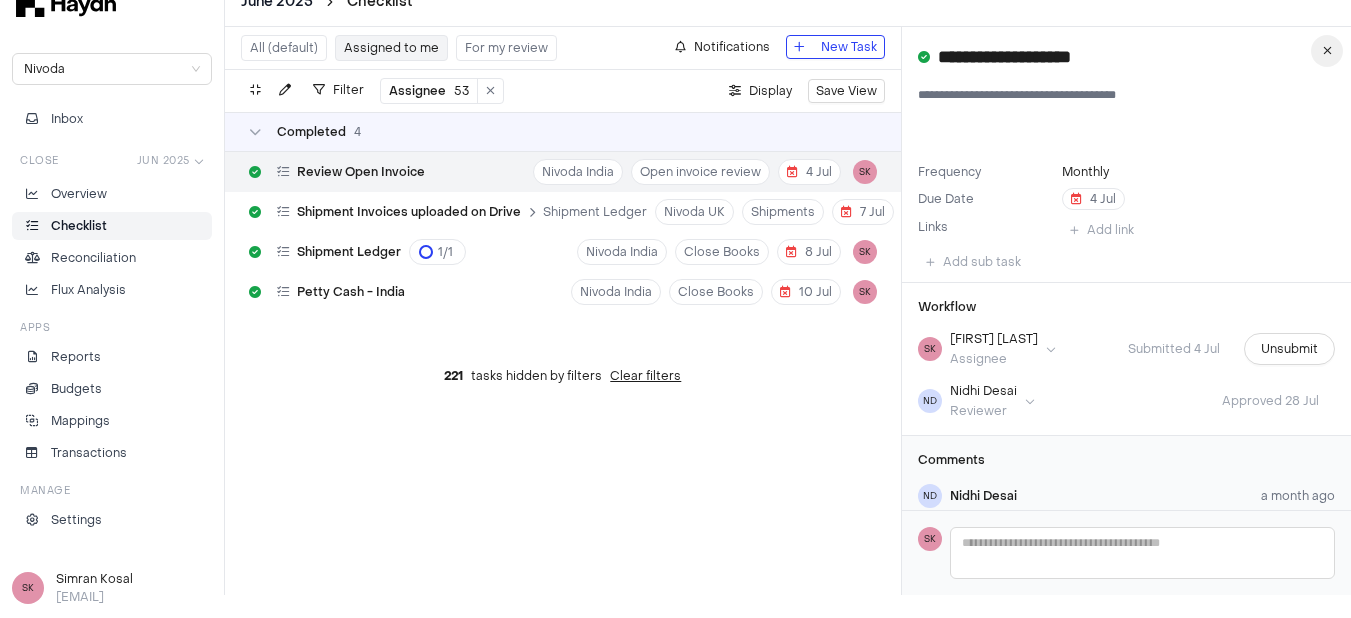 click at bounding box center [1327, 51] 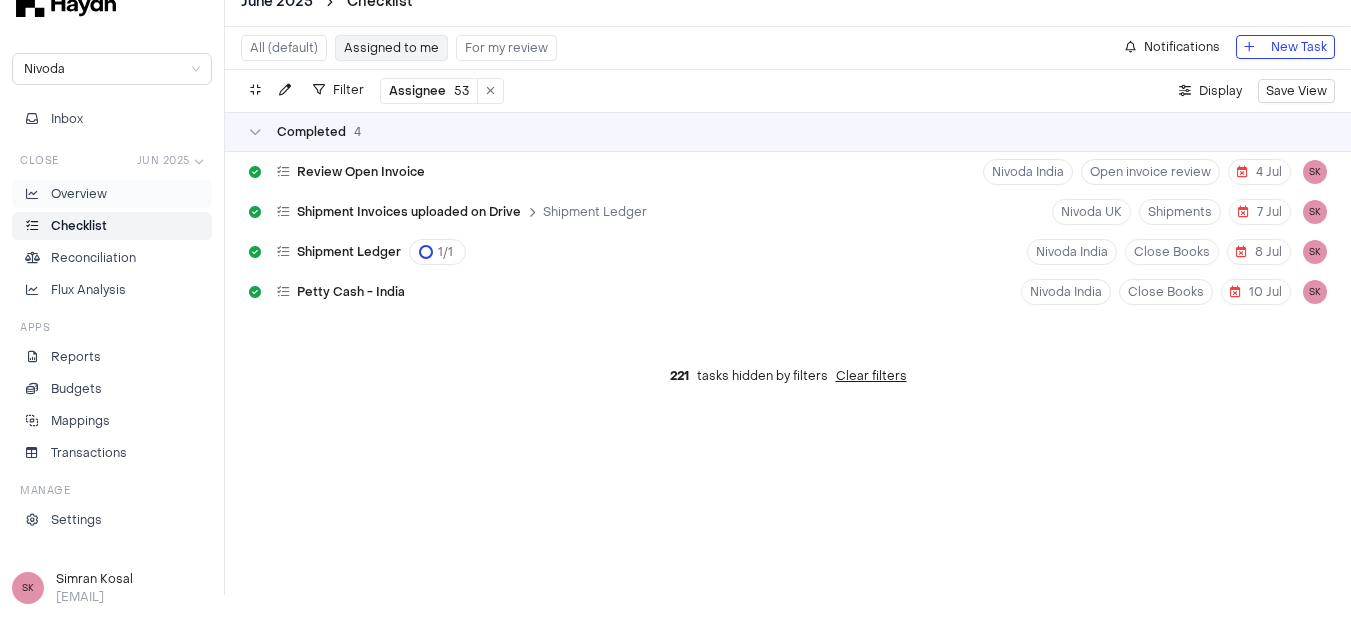 click on "Overview" at bounding box center [79, 194] 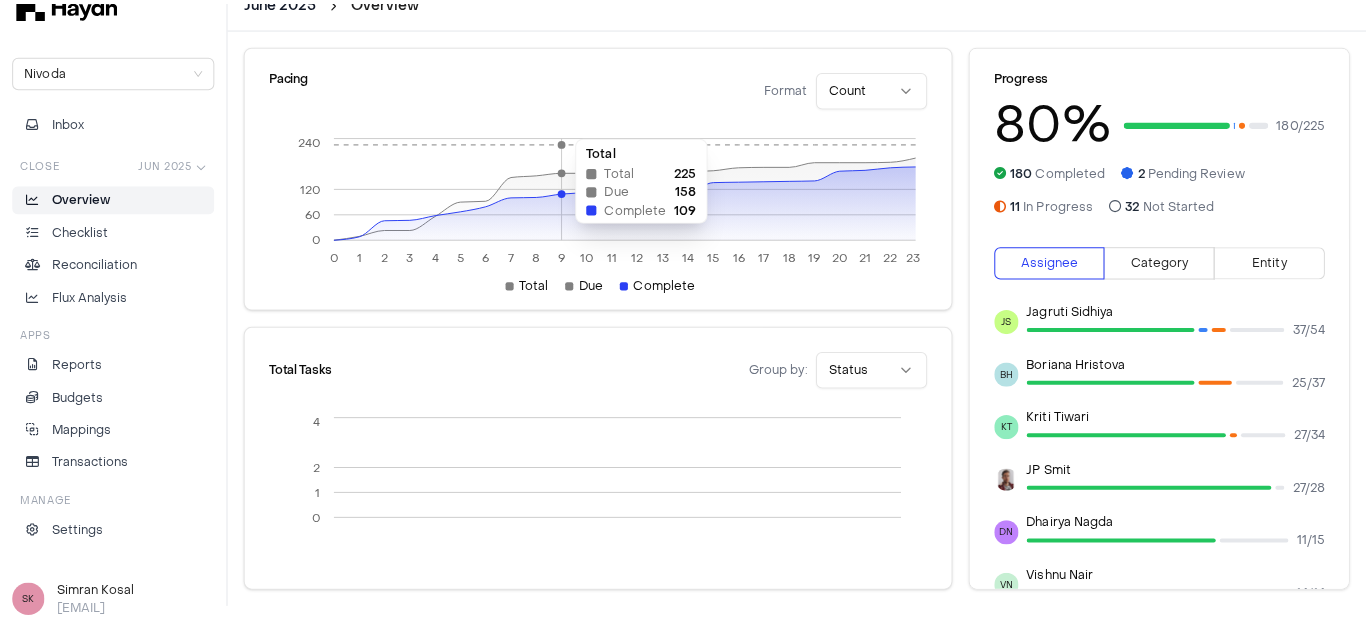 scroll, scrollTop: 0, scrollLeft: 0, axis: both 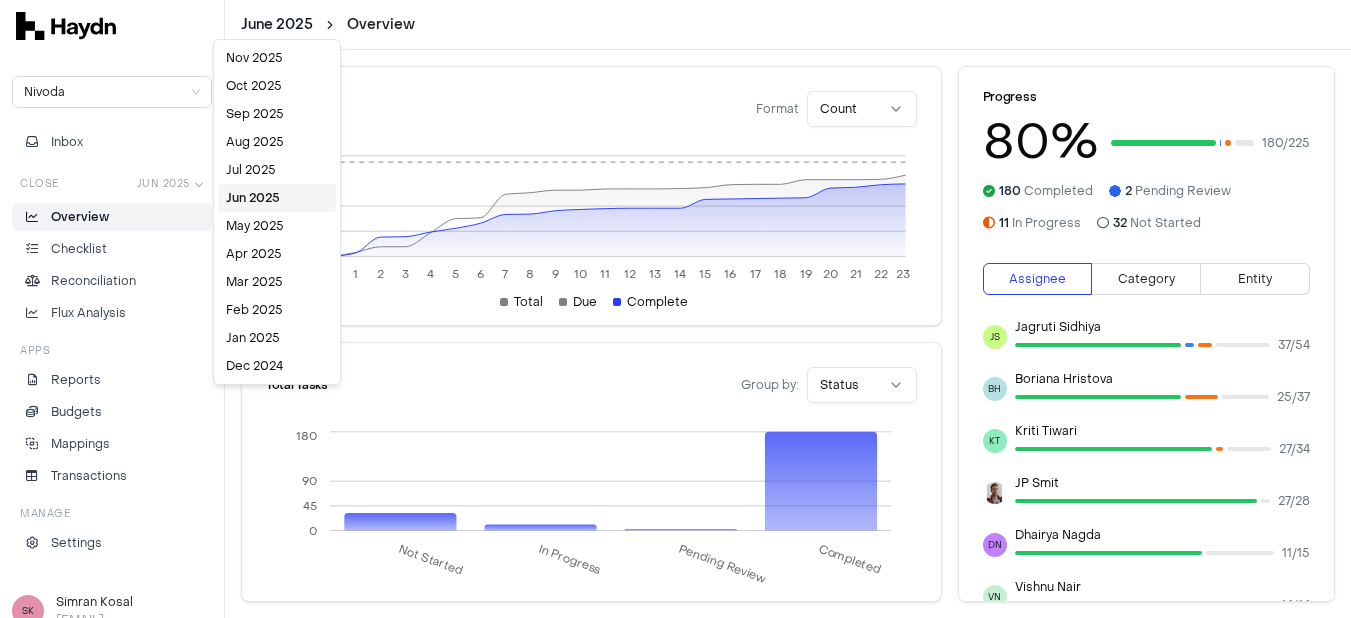 click on "[MONTH] 2025 Overview Nivoda Inbox Close [MONTH] 2025 Overview Checklist Reconciliation Flux Analysis Apps Reports Budgets Mappings Transactions Manage Settings SK [FIRST] [LAST] [EMAIL] Pacing Format Count 0 1 2 3 4 5 6 7 8 9 10 11 12 13 14 15 16 17 18 19 20 21 22 23 0 60 120 240 Total Due Complete Total Tasks Group by: Status Not Started In Progress Pending Review Completed 0 45 90 180 Progress 80 % 180 / 225 180   Completed 2   Pending Review 11   In Progress 32   Not Started Assignee Category Entity JS [FIRST]  [LAST] 37 / 54 BH [FIRST] [LAST] 25 / 37KT [FIRST] [LAST] 27 / 34 JP [FIRST] [LAST] 27 / 28 DN [FIRST] [LAST] 11 / 15 VN [FIRST] [LAST] 14 / 14 DP [FIRST]  [LAST] 8 / 10 GG [FIRST] [LAST] 9 / 9 NS [FIRST] [LAST] 6 / 6 KV [FIRST] [LAST] 5 / 5 AF [FIRST] [LAST] 3 / 5 SK [FIRST] [LAST] 4 / 4 PG [FIRST] [LAST] 2 / 2 ND [FIRST] [LAST] 2 / 2
* 45 [MONTH] [MONTH] [MONTH] [MONTH] [MONTH] [MONTH] [MONTH] [MONTH] [MONTH] [MONTH] [MONTH] [MONTH]" at bounding box center (675, 309) 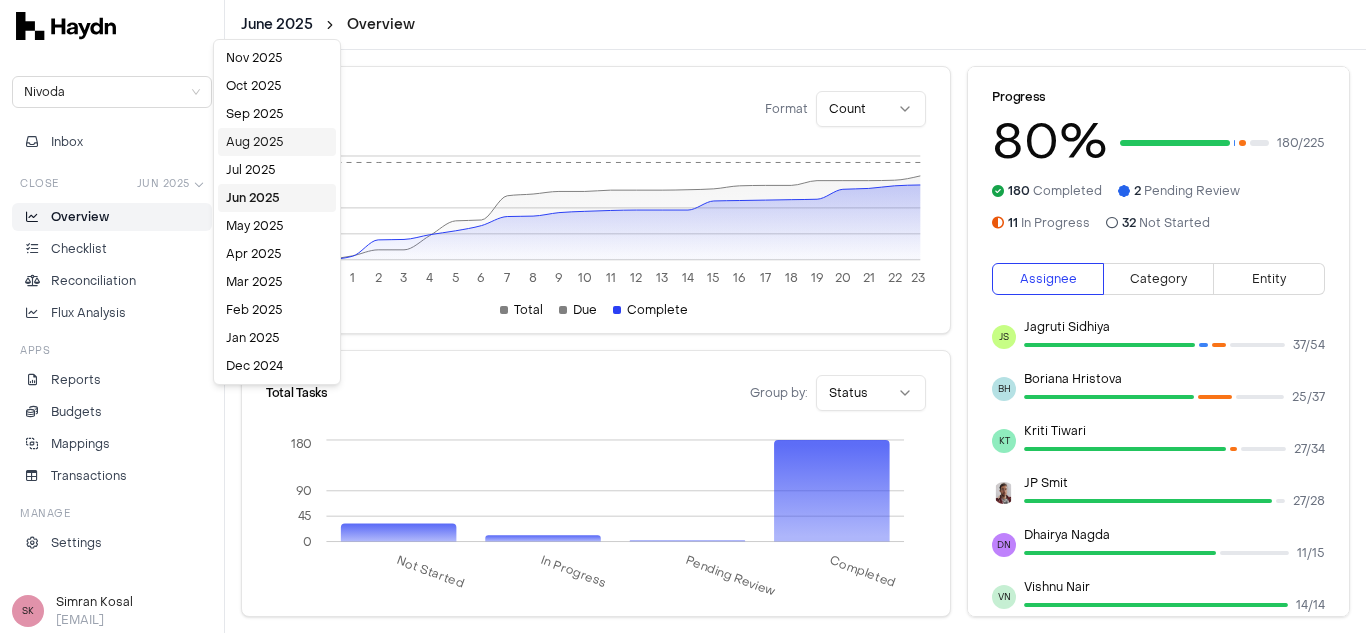 click on "Aug 2025" at bounding box center [277, 142] 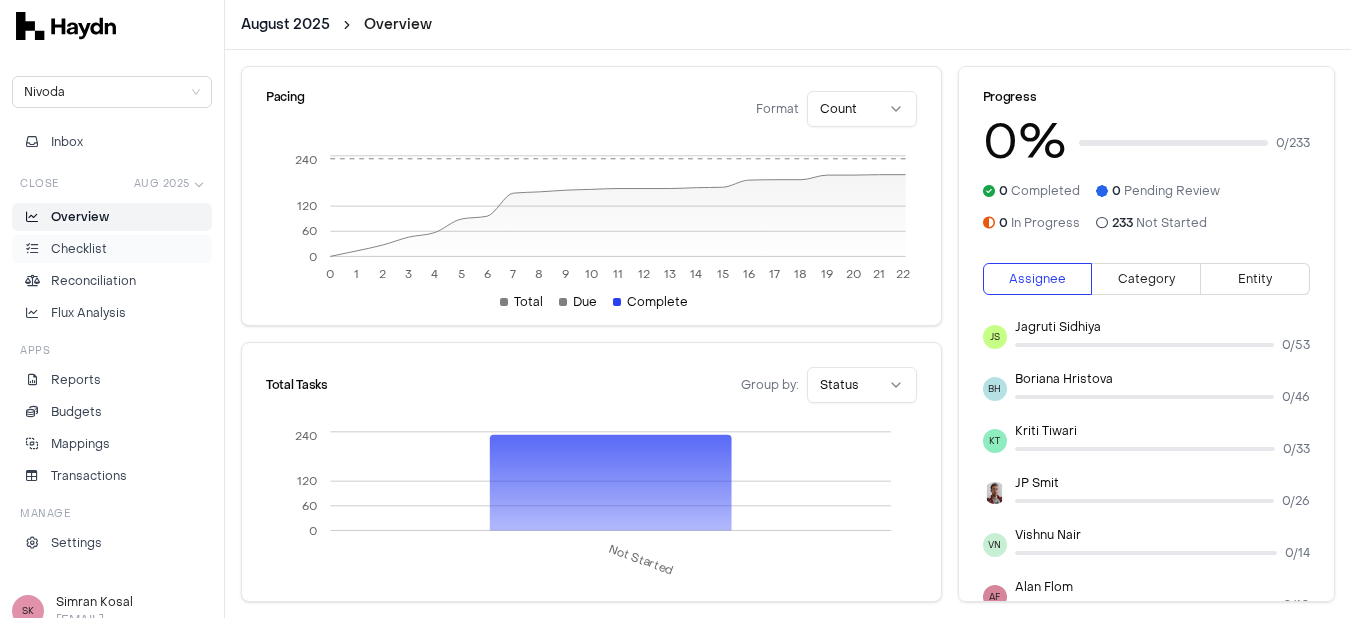 click on "Checklist" at bounding box center (79, 249) 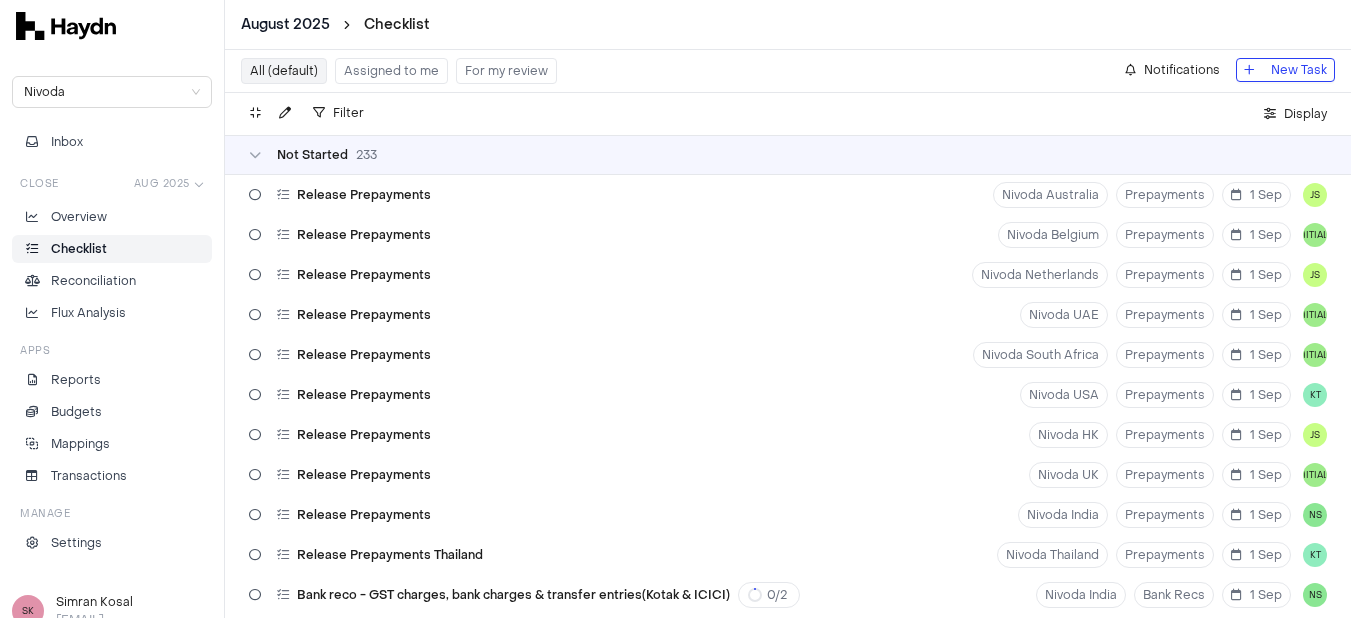 click on "Assigned to me" at bounding box center [391, 71] 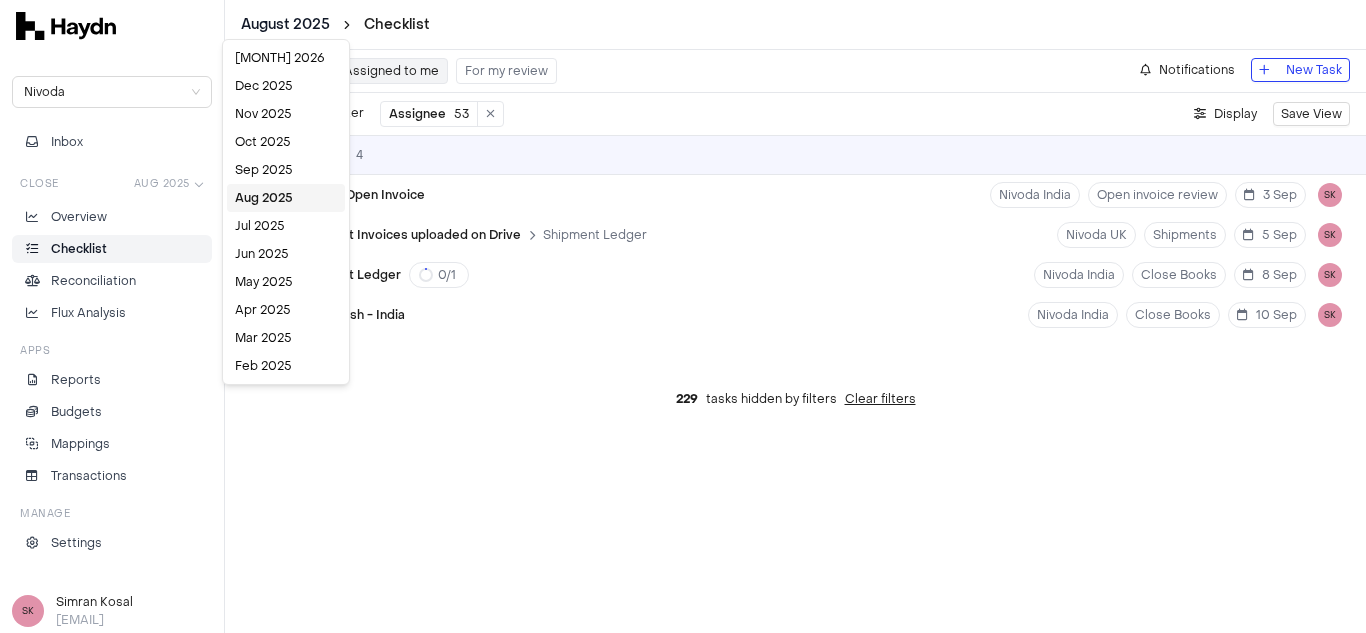 click on "Reconcile 51236 Non-Customer AW - NL - AUD" at bounding box center (683, 316) 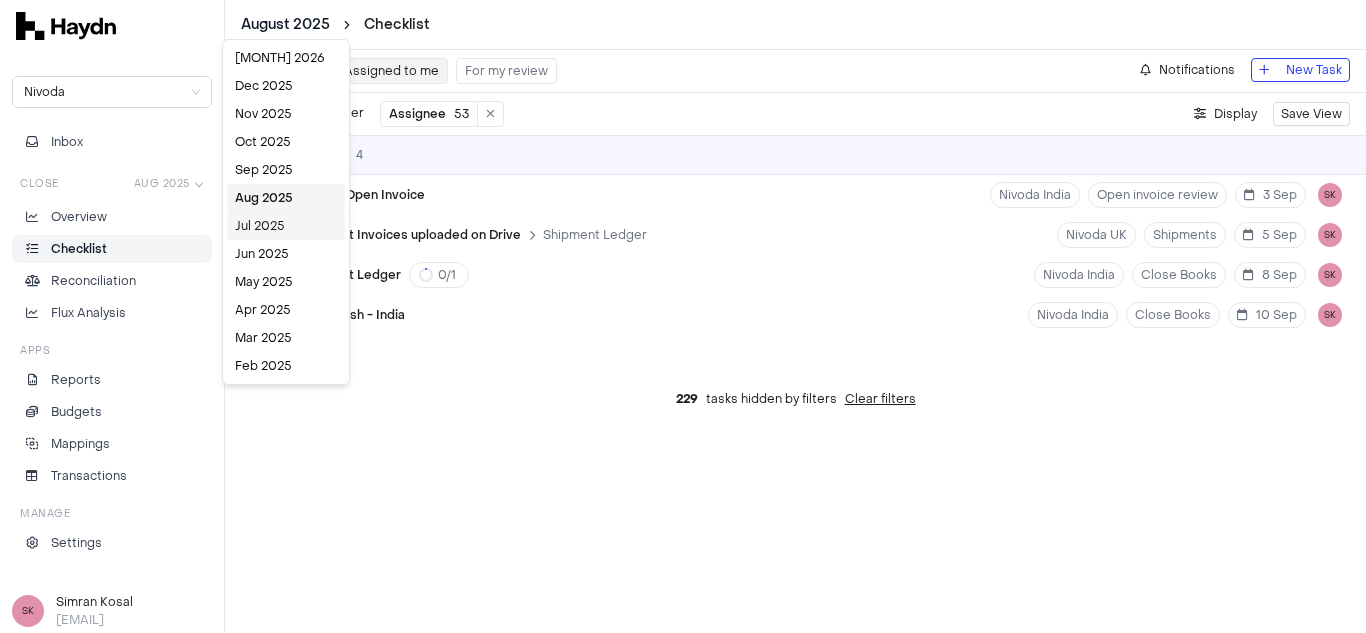 click on "Jul 2025" at bounding box center [286, 226] 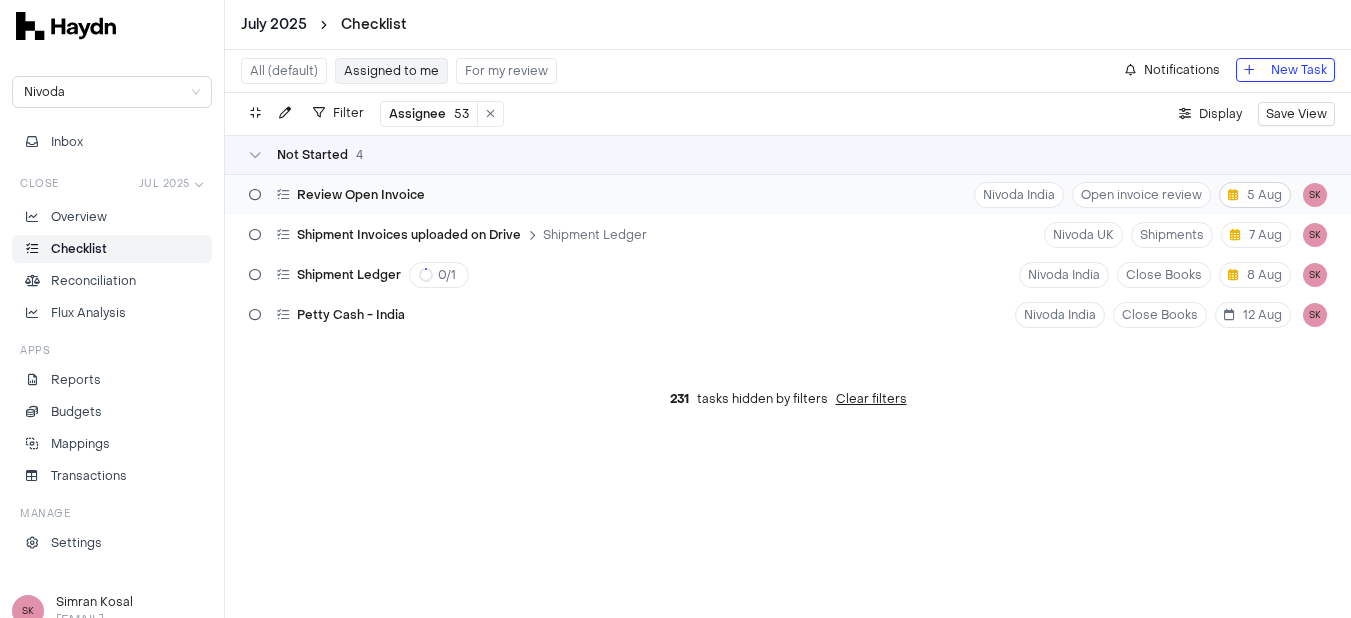 click on "5 Aug" at bounding box center [1255, 195] 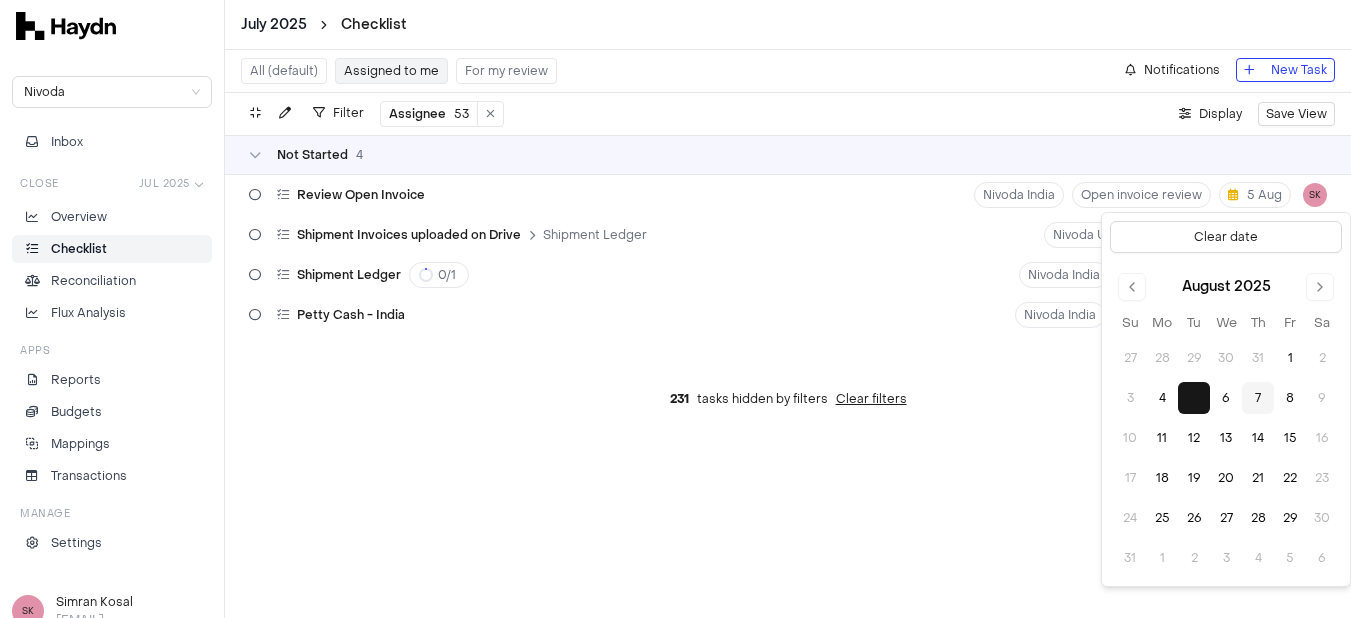 click on "7" at bounding box center (1258, 398) 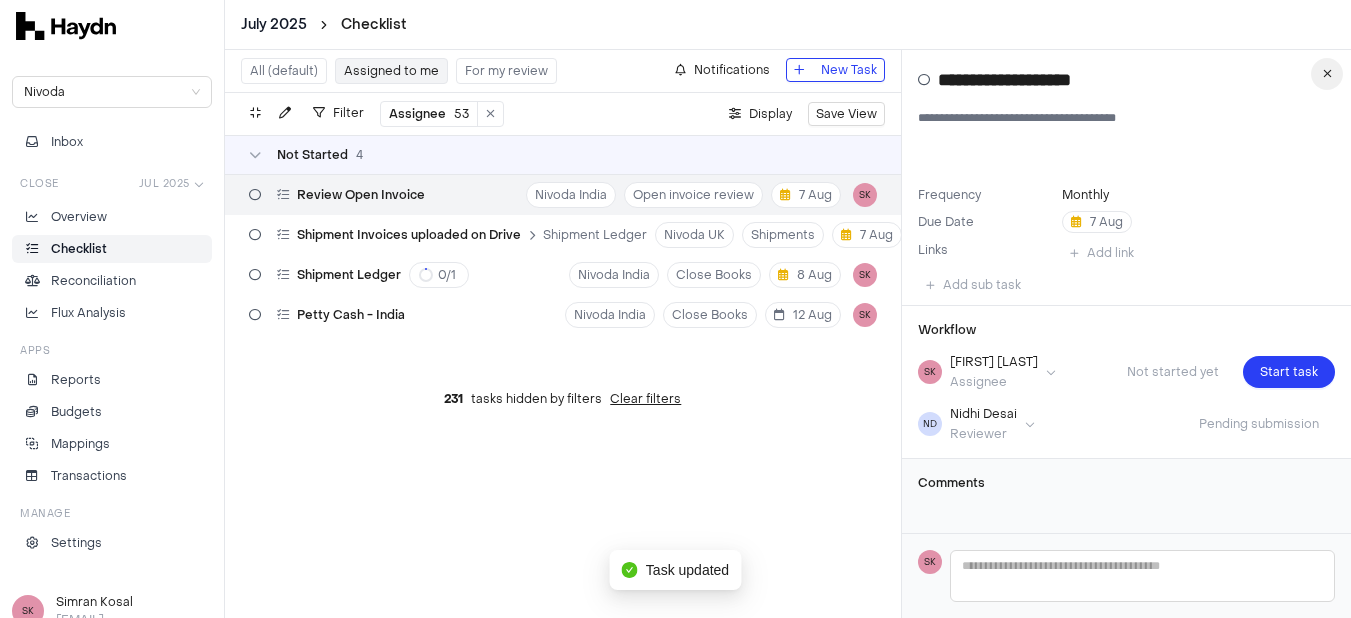 click at bounding box center [1327, 74] 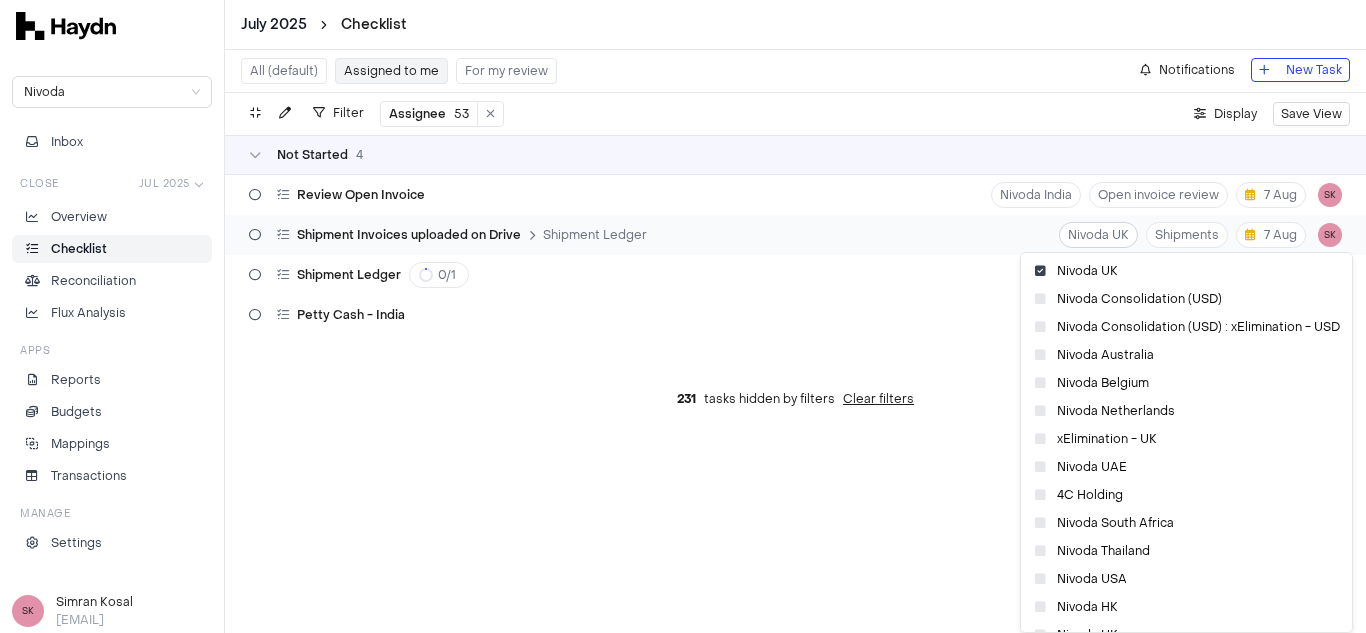 click on "[DATE] Checklist Nivoda Inbox Close [DATE] Overview Checklist Reconciliation Flux Analysis Apps Reports Budgets Mappings Transactions Manage Settings SK [FIRST] [LAST] [EMAIL] All   (default) Assigned to me   For my review   Notifications New Task Filter Assignee 53 . Display Save View Not Started 4 Review Open Invoice Nivoda India Open invoice review 7 Aug SK Shipment Invoices uploaded on Drive Shipment Ledger Nivoda UK Shipments 7 Aug SK Shipment Ledger 0 / 1 Nivoda India Close Books 8 Aug SK Petty Cash - India Nivoda India Close Books 12 Aug SK 231   tasks hidden by filters Clear filters
* 60 Nivoda UK Nivoda Consolidation (USD) Nivoda Consolidation (USD) : xElimination - USD Nivoda Australia Nivoda Belgium Nivoda Netherlands xElimination - UK Nivoda UAE 4C Holding Nivoda South Africa Nivoda Thailand Nivoda USA Nivoda HK Nivoda UK 4C Servicing Elimination Subsidiary Nivoda India Nivoda Portugal" at bounding box center [683, 316] 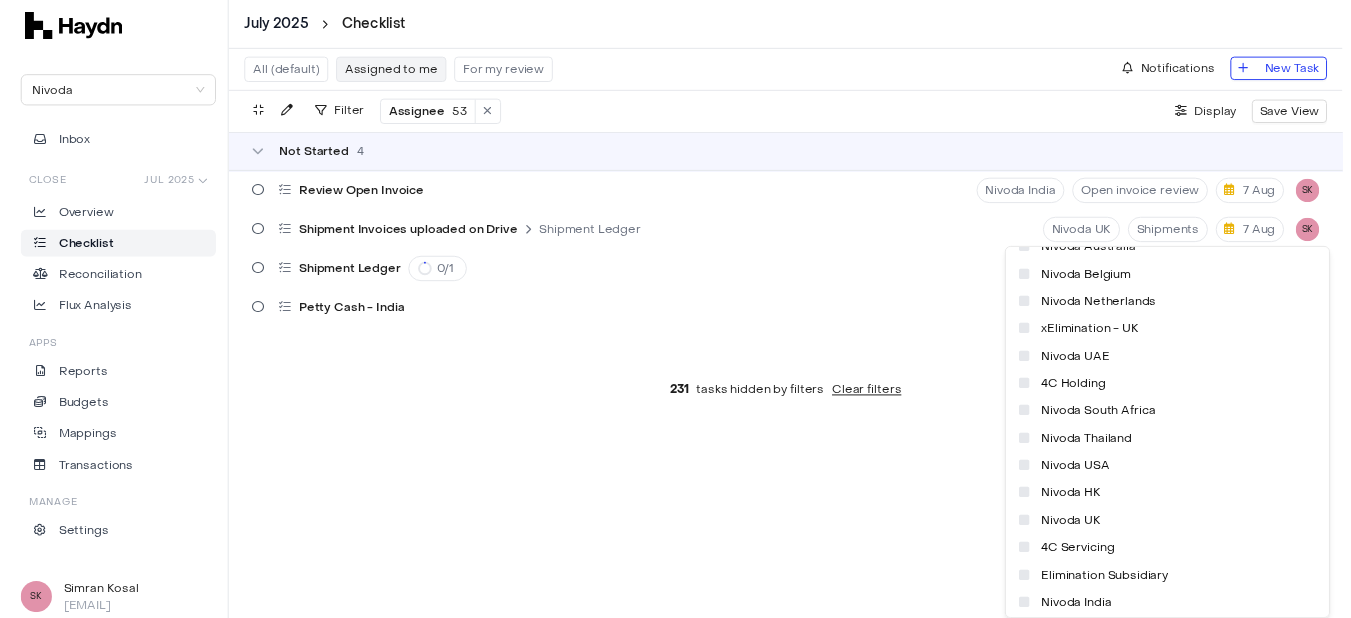 scroll, scrollTop: 133, scrollLeft: 0, axis: vertical 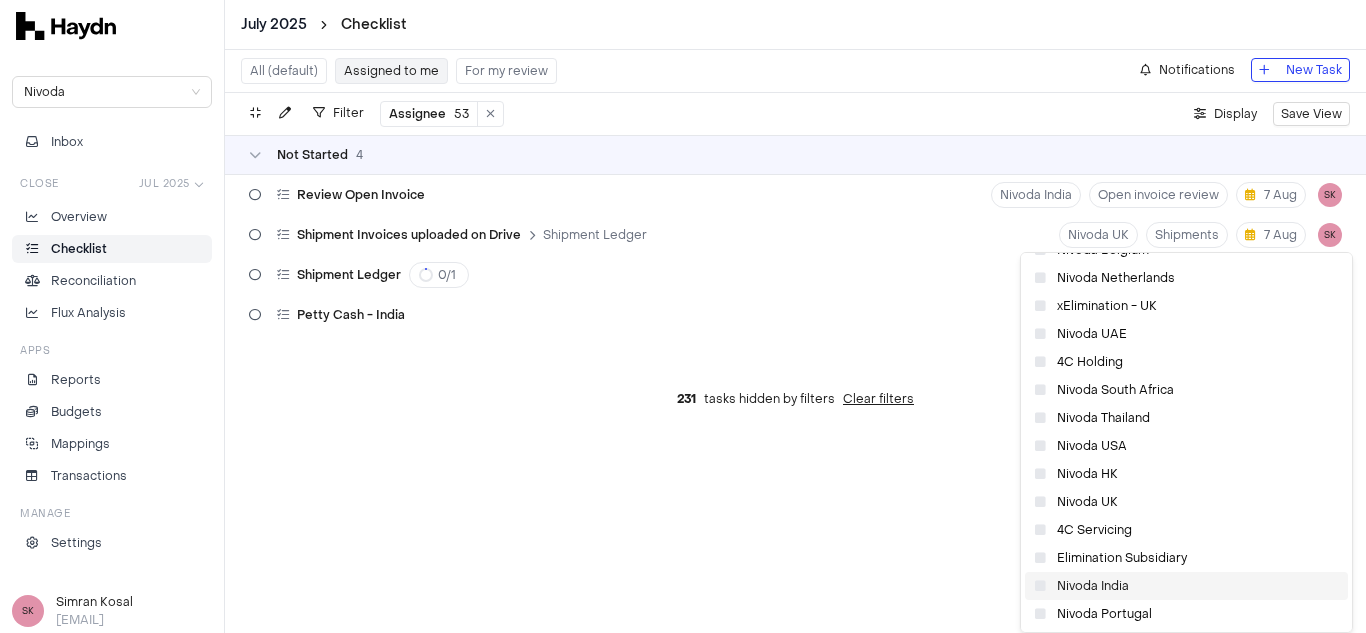 click at bounding box center [1040, 586] 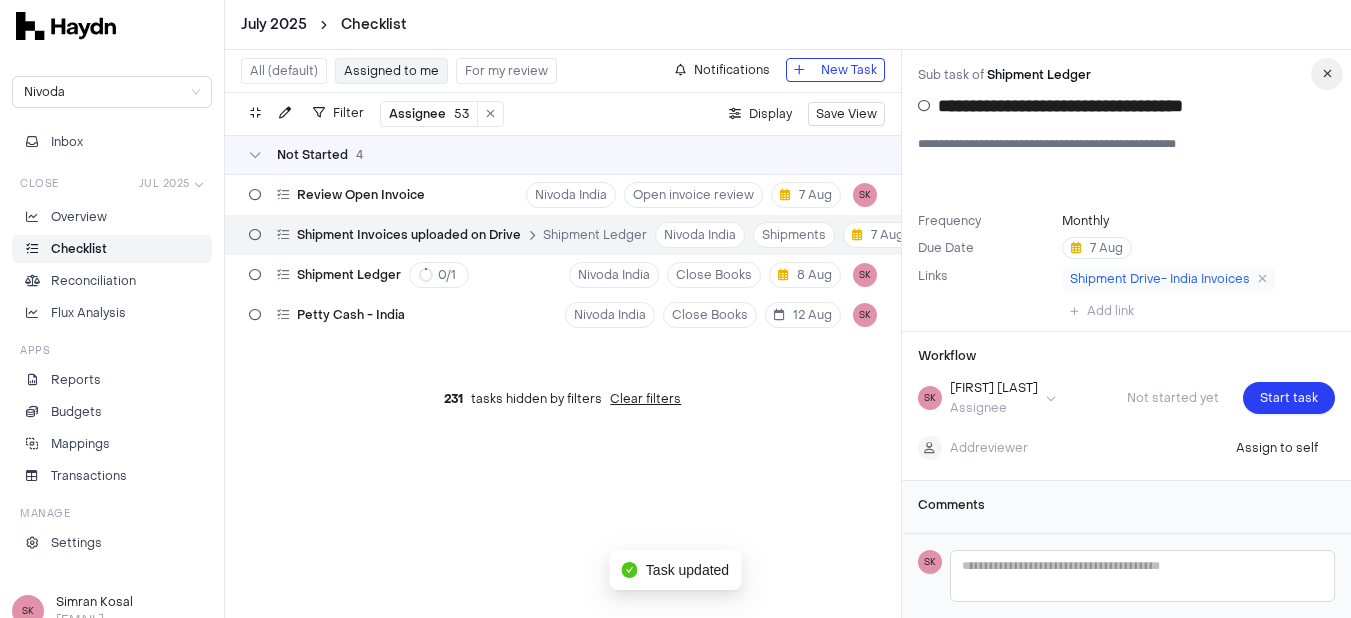 click at bounding box center [1327, 74] 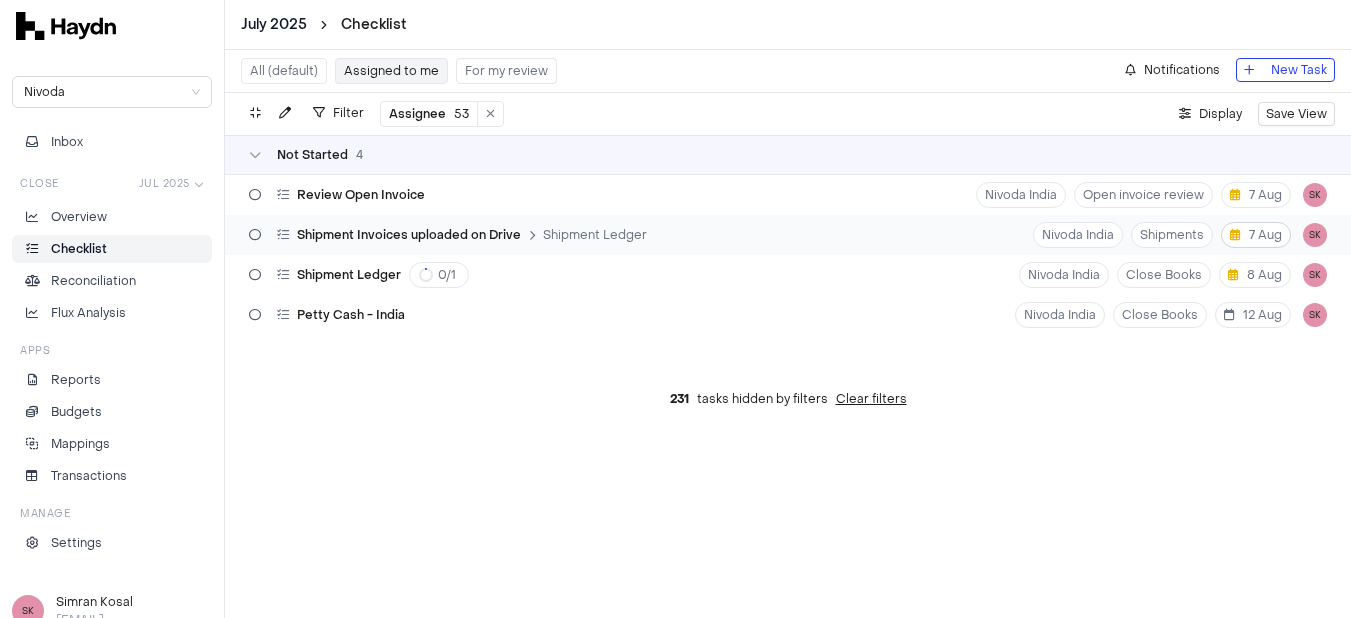 click on "7 Aug" at bounding box center [1256, 235] 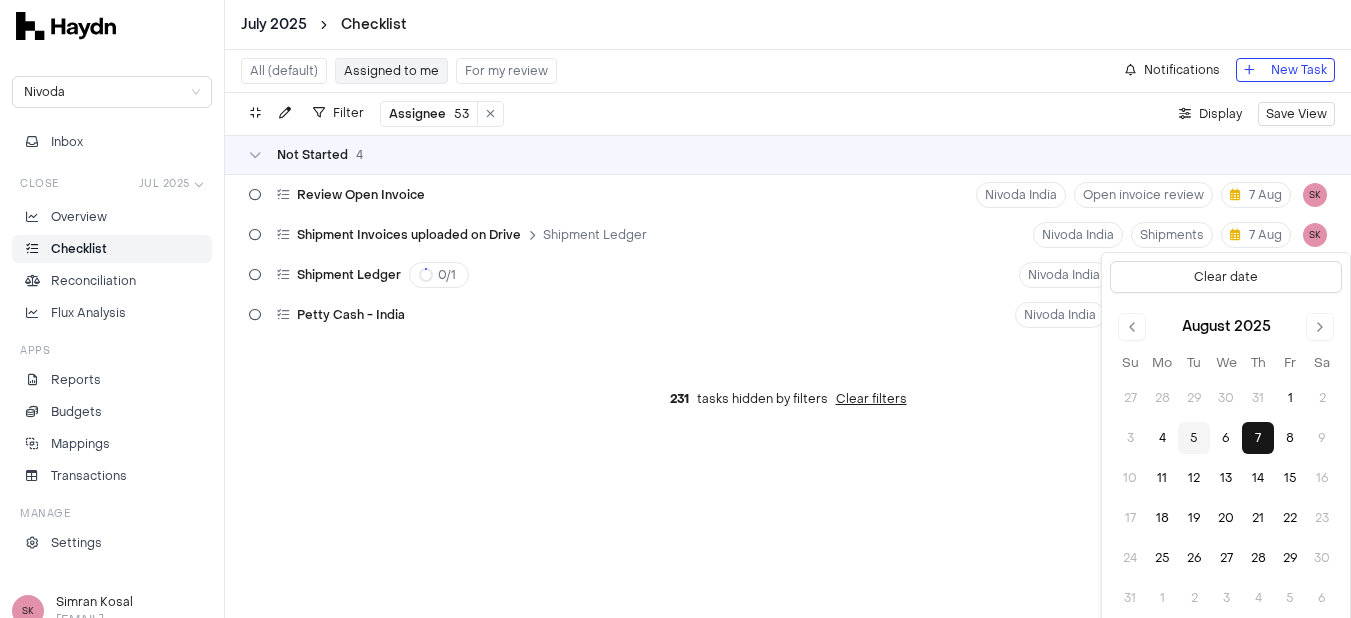 click on "All   (default) Assigned to me   For my review   Notifications New Task Filter Assignee 53 . Display Save View Not Started 4 Shipment Ledger 0 / 1 Nivoda India Close Books 6 Aug SK Review Open Invoice Nivoda India Open invoice review 7 Aug SK Shipment Invoices uploaded on Drive Shipment Ledger Nivoda India Shipments 7 Aug SK Petty Cash - India Nivoda India Close Books 12 Aug SK 231   tasks hidden by filters Clear filters" at bounding box center [788, 334] 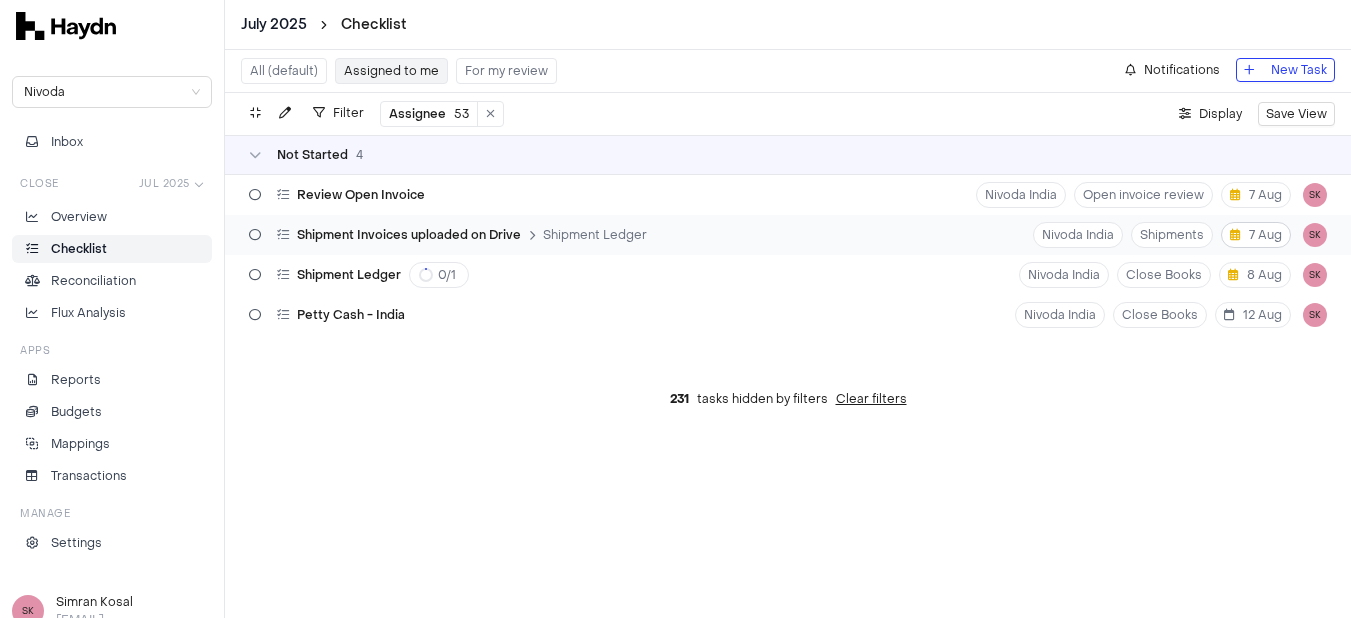 click on "7 Aug" at bounding box center [1256, 235] 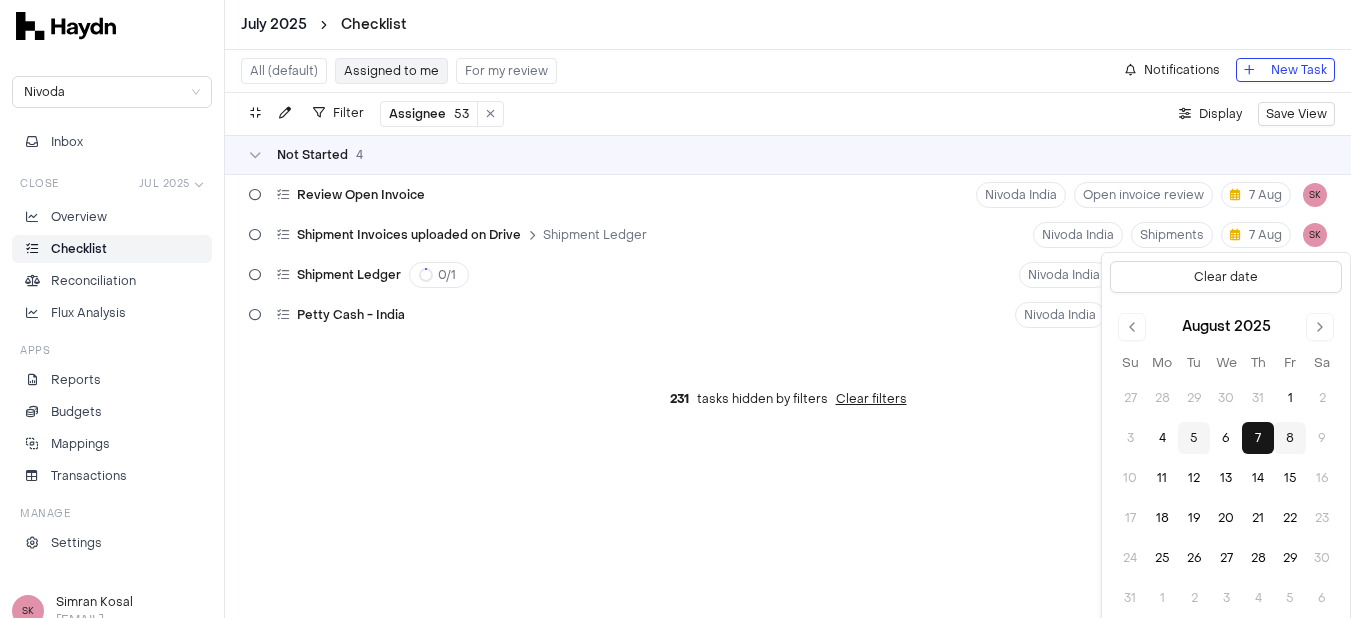 click on "8" at bounding box center (1290, 438) 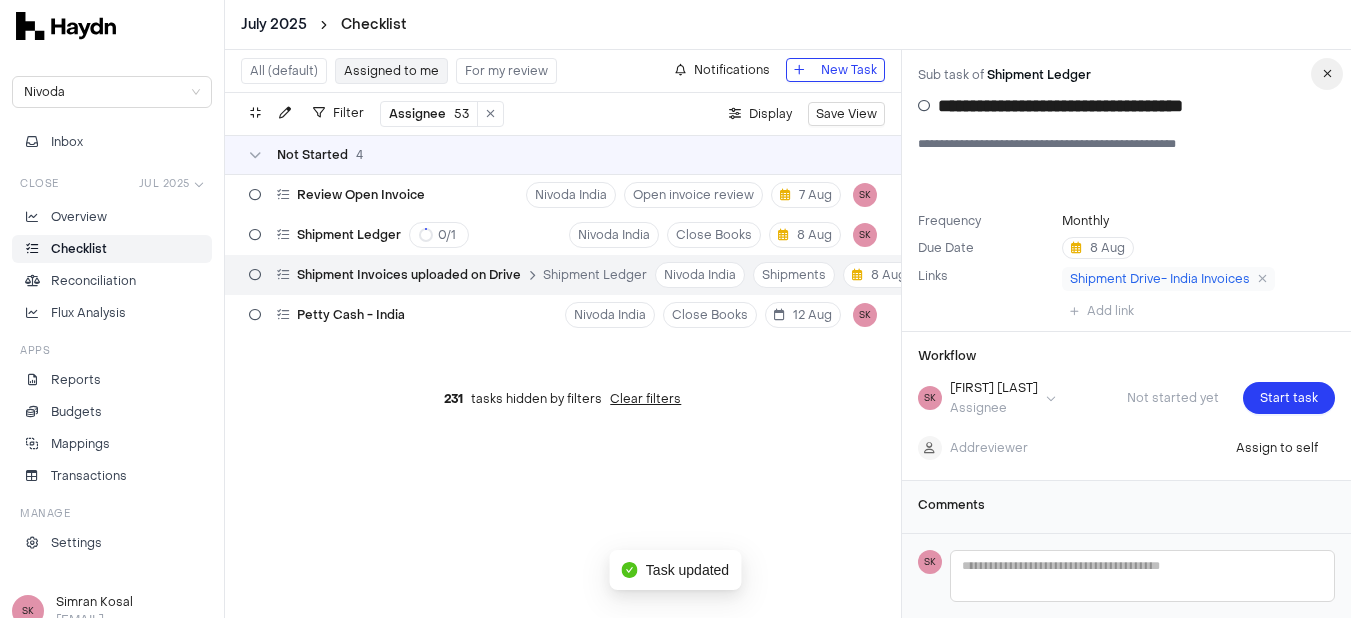 click at bounding box center [1327, 74] 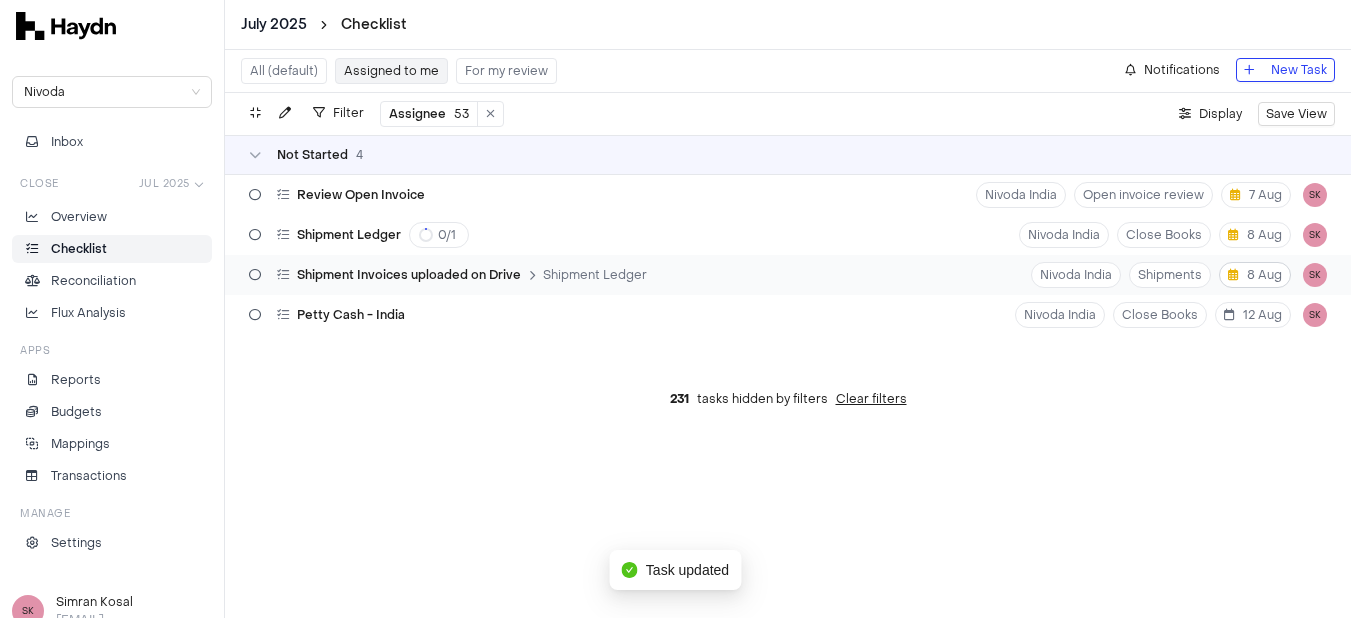 click on "8 Aug" at bounding box center [1255, 275] 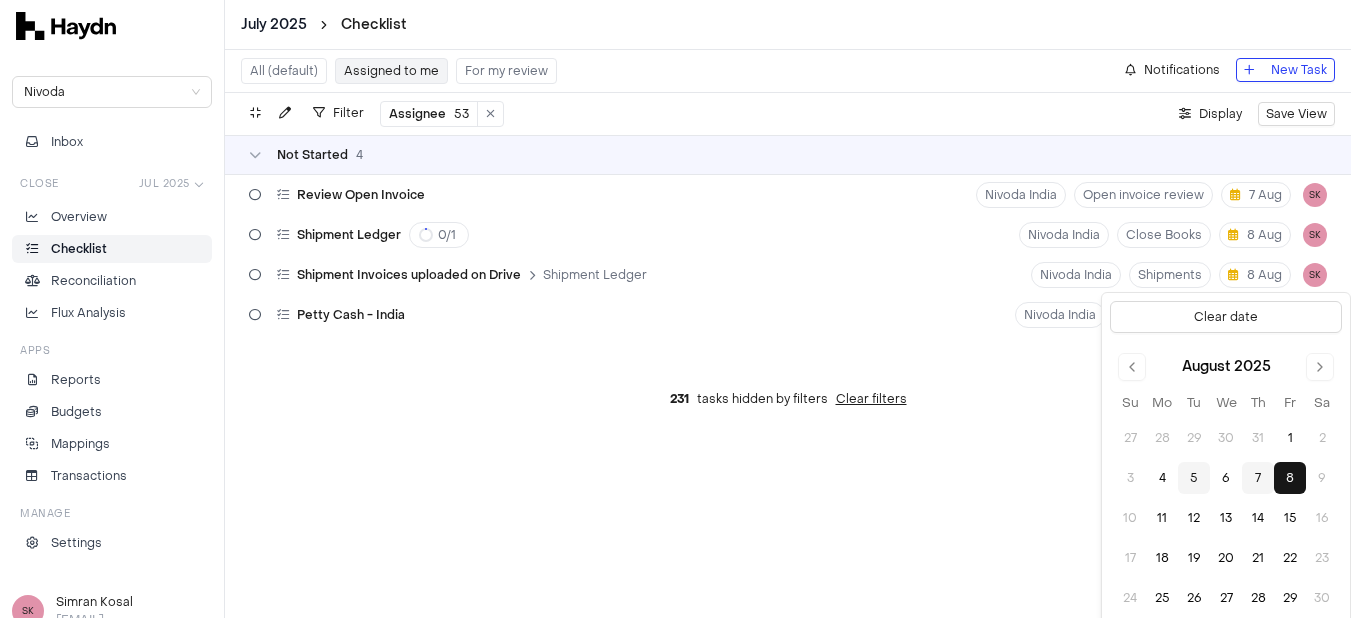 click on "7" at bounding box center (1258, 478) 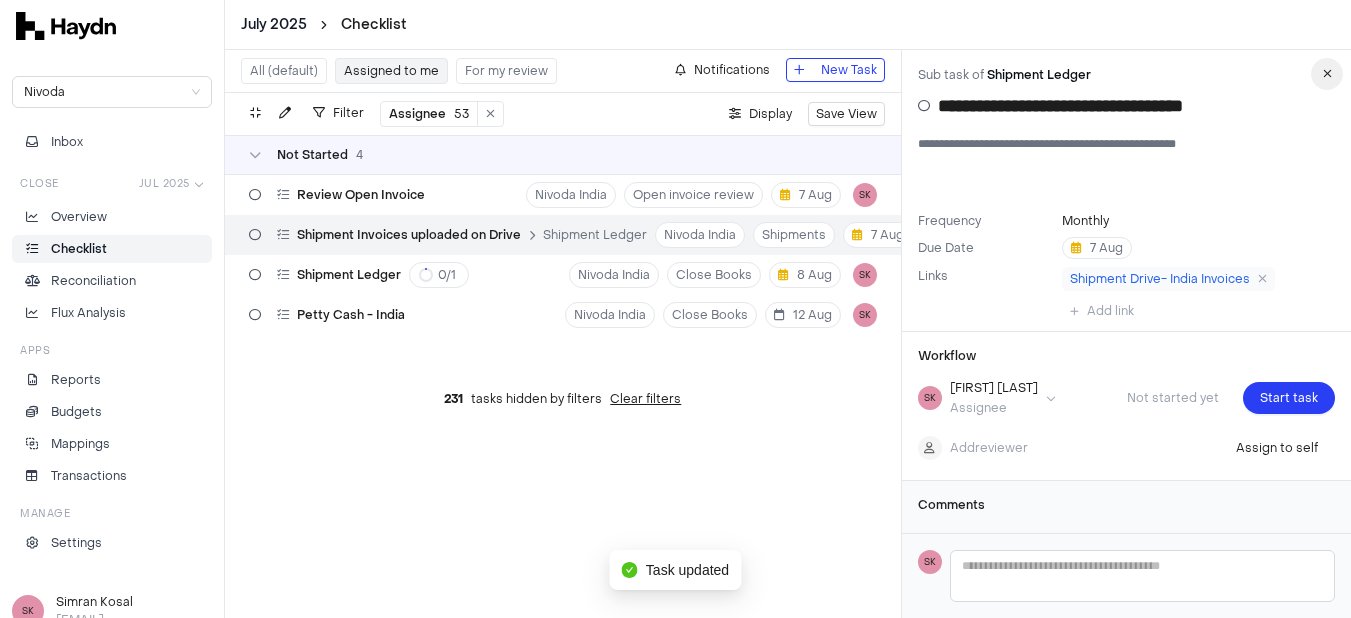 click at bounding box center (1327, 74) 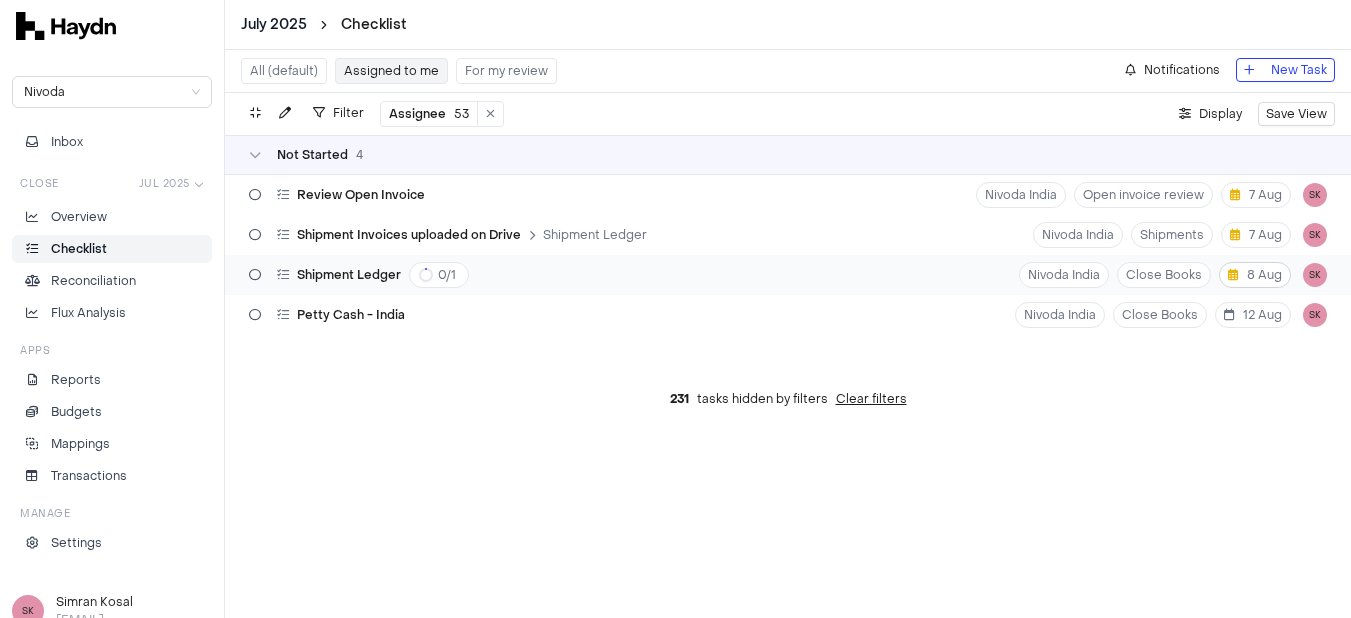 click on "8 Aug" at bounding box center (1255, 275) 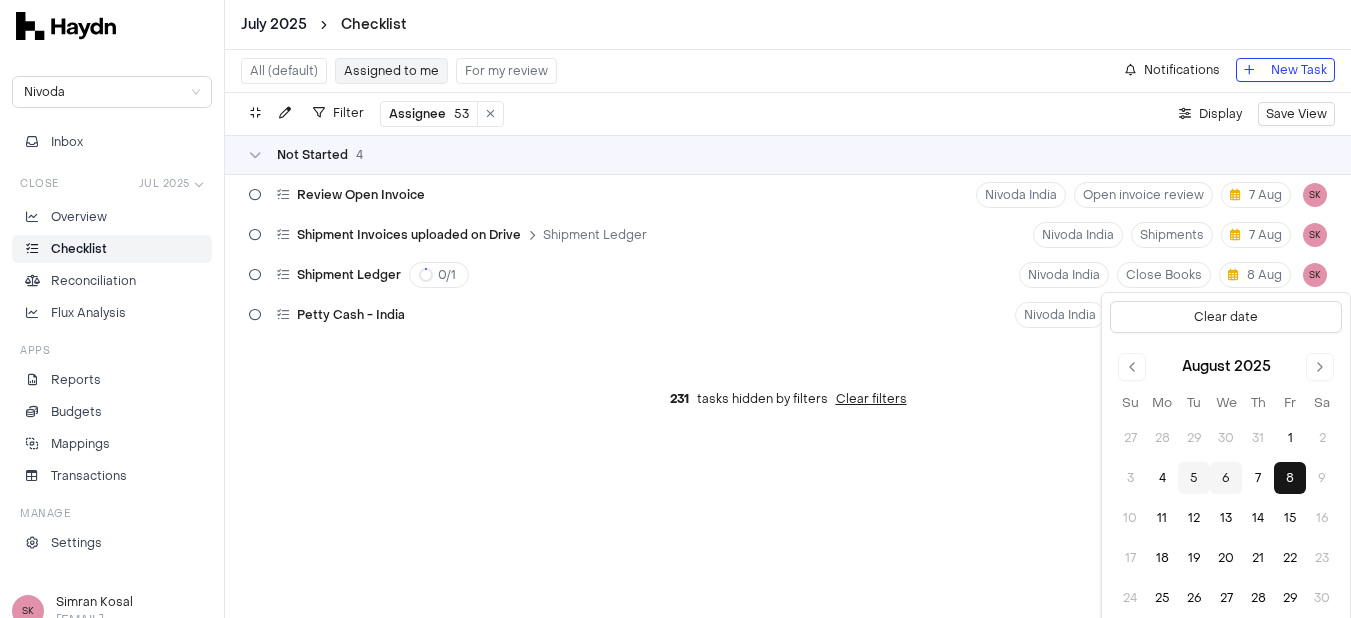 click on "6" at bounding box center (1226, 478) 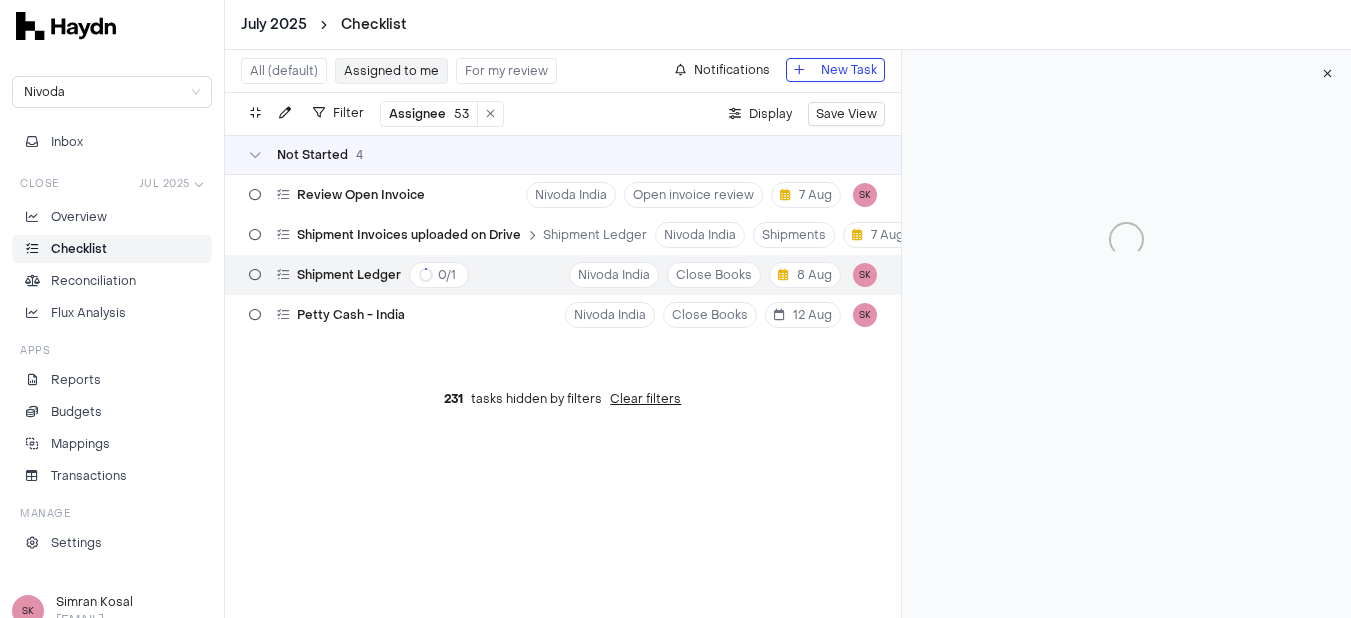 type 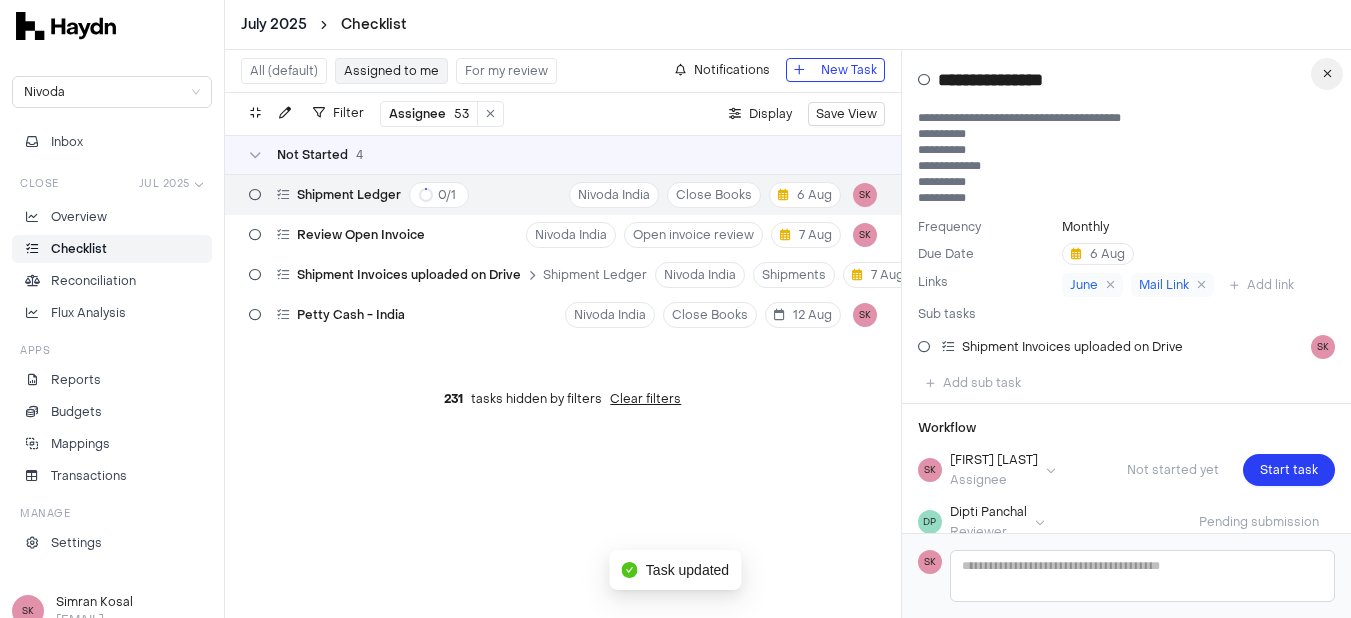 click at bounding box center [1327, 74] 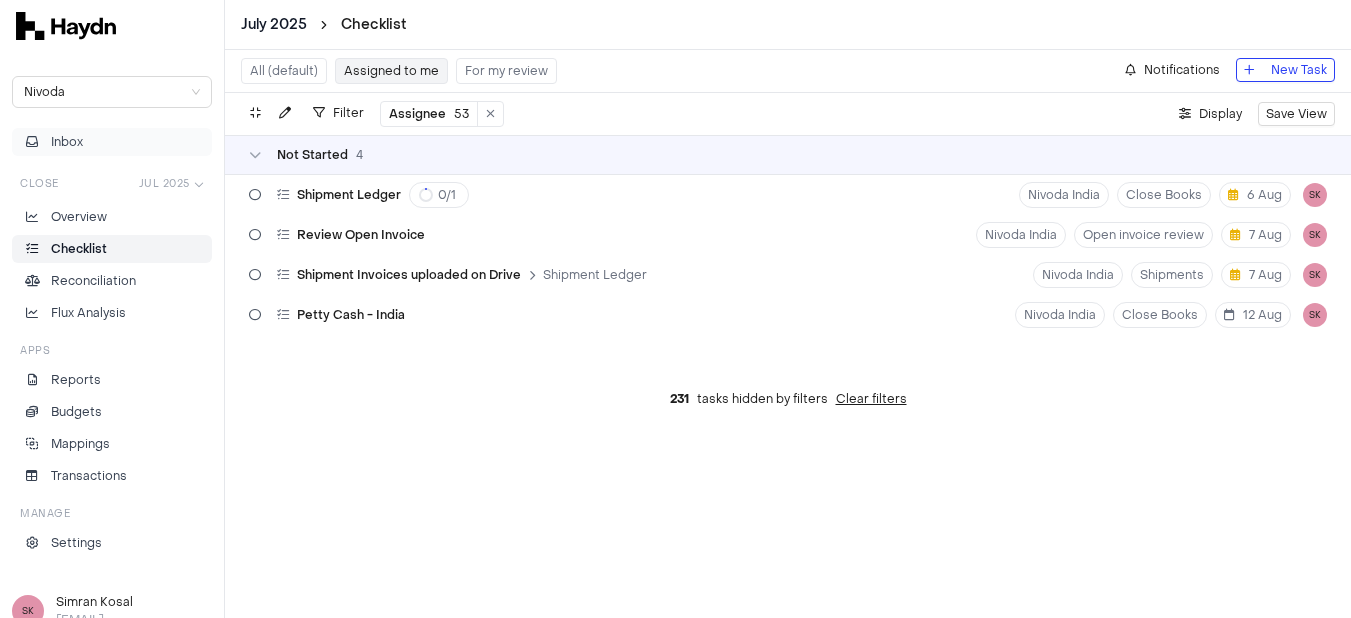 click on "Inbox" at bounding box center [112, 142] 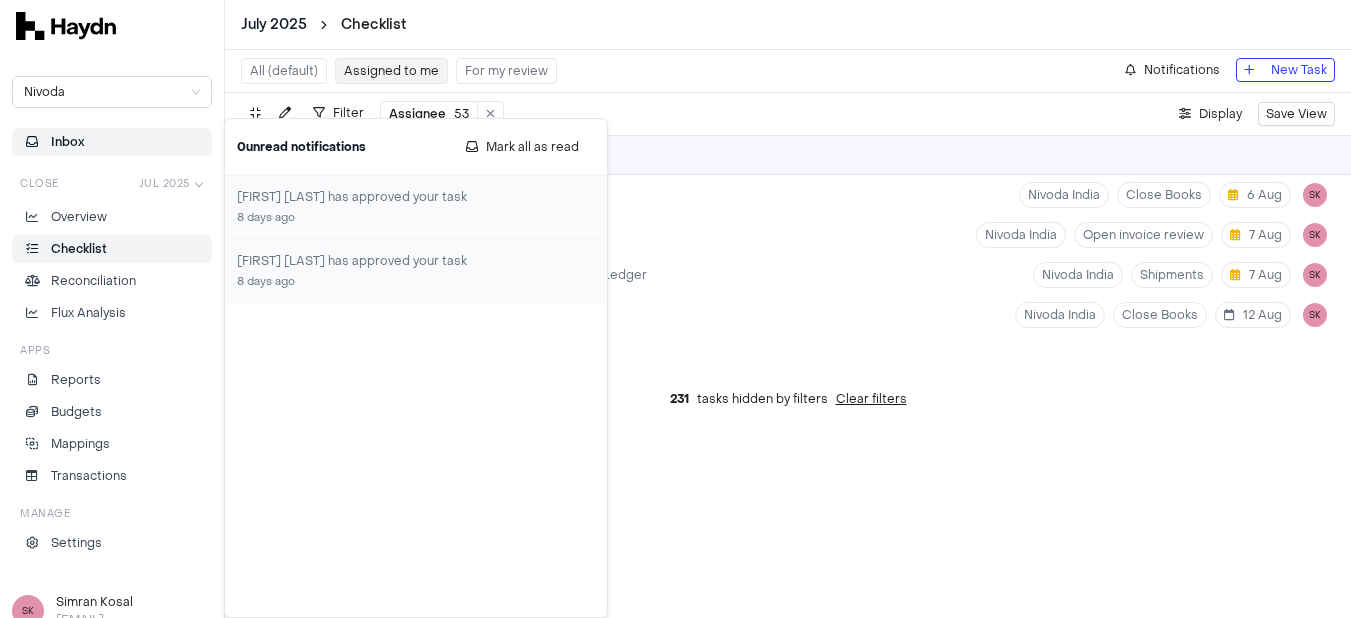 click on "All   (default) Assigned to me   For my review   Notifications New Task Filter Assignee 53 . Display Save View Not Started 4 Shipment Ledger 0 / 1 Nivoda India Close Books 6 Aug SK Review Open Invoice Nivoda India Open invoice review 7 Aug SK Shipment Invoices uploaded on Drive Shipment Ledger Nivoda India Shipments 7 Aug SK Petty Cash - India Nivoda India Close Books 12 Aug SK 231   tasks hidden by filters Clear filters" at bounding box center [788, 334] 